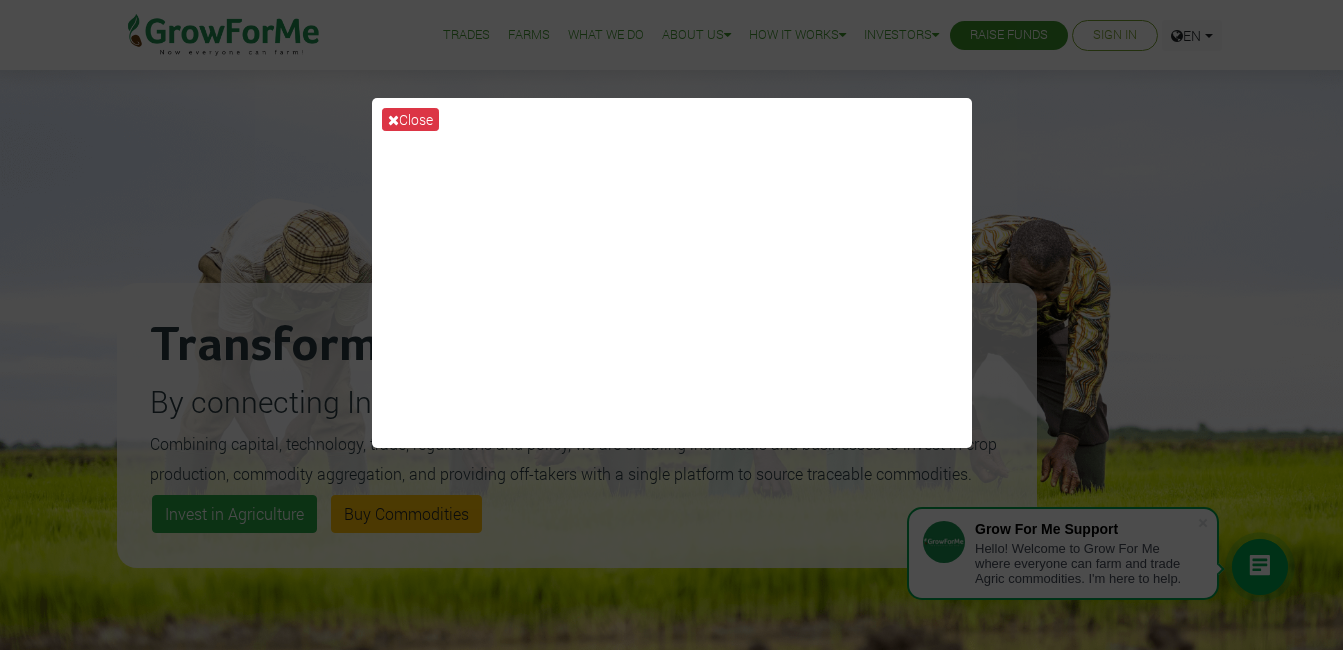 scroll, scrollTop: 0, scrollLeft: 0, axis: both 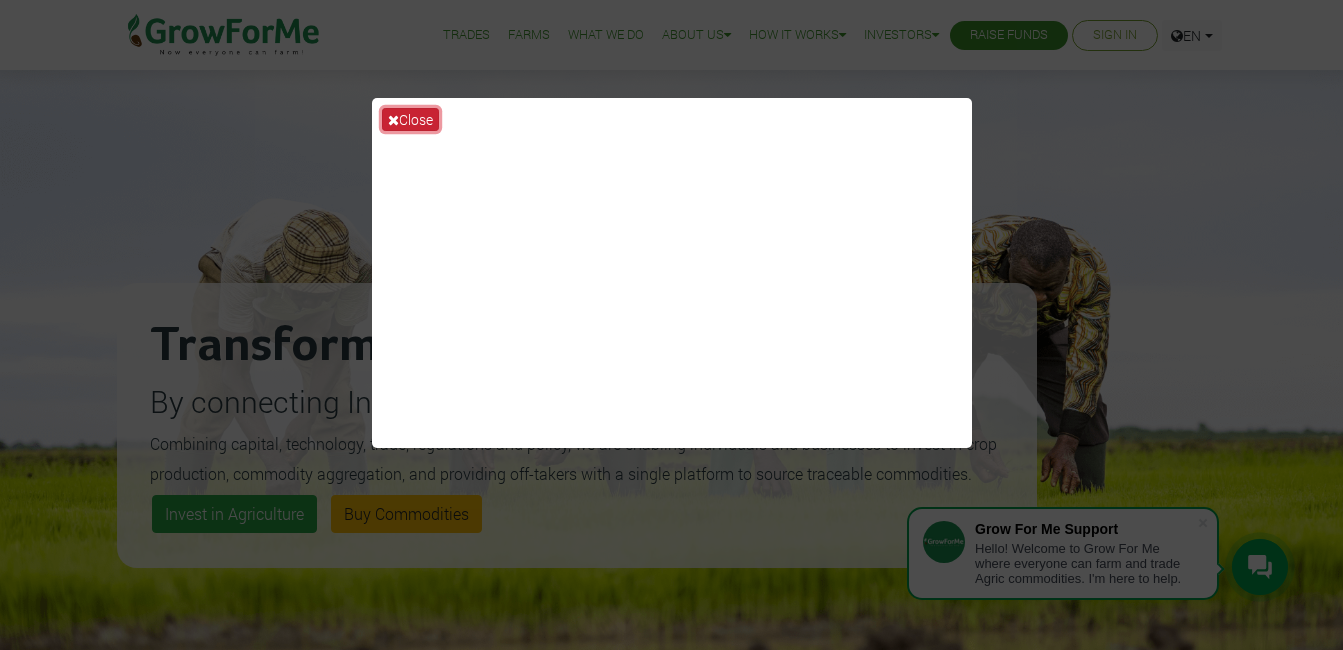 click on "Close" at bounding box center (410, 119) 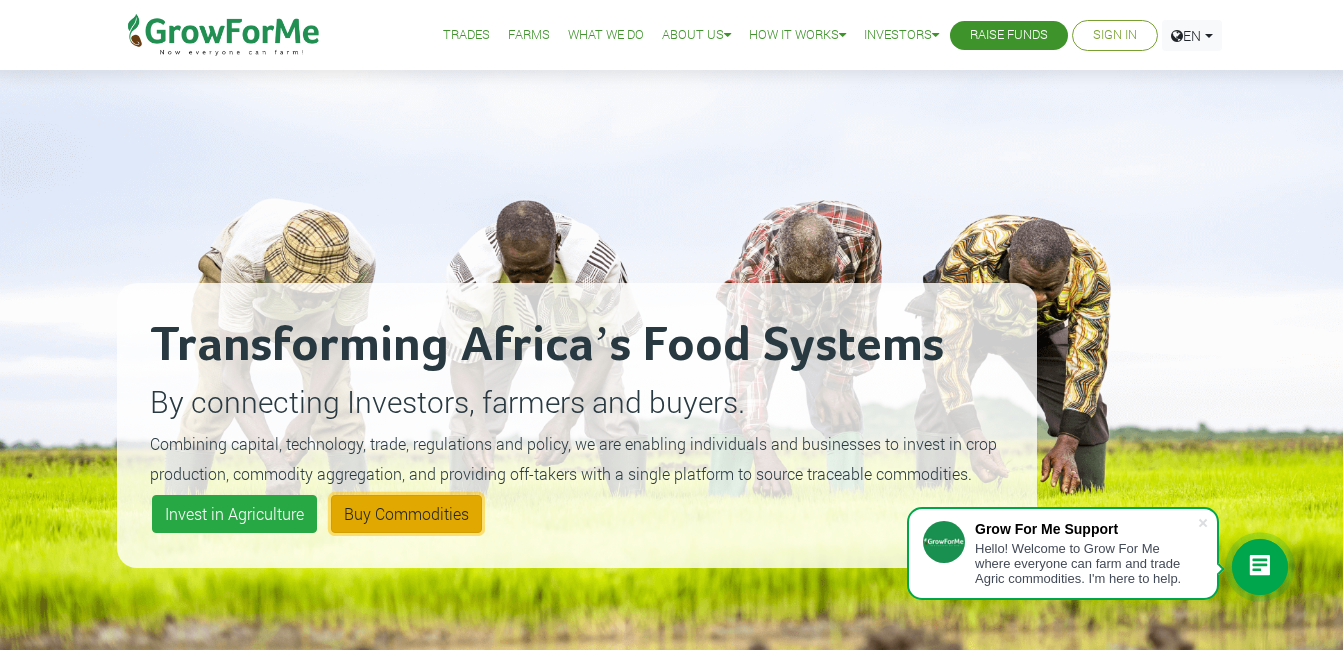click on "Buy Commodities" at bounding box center [406, 514] 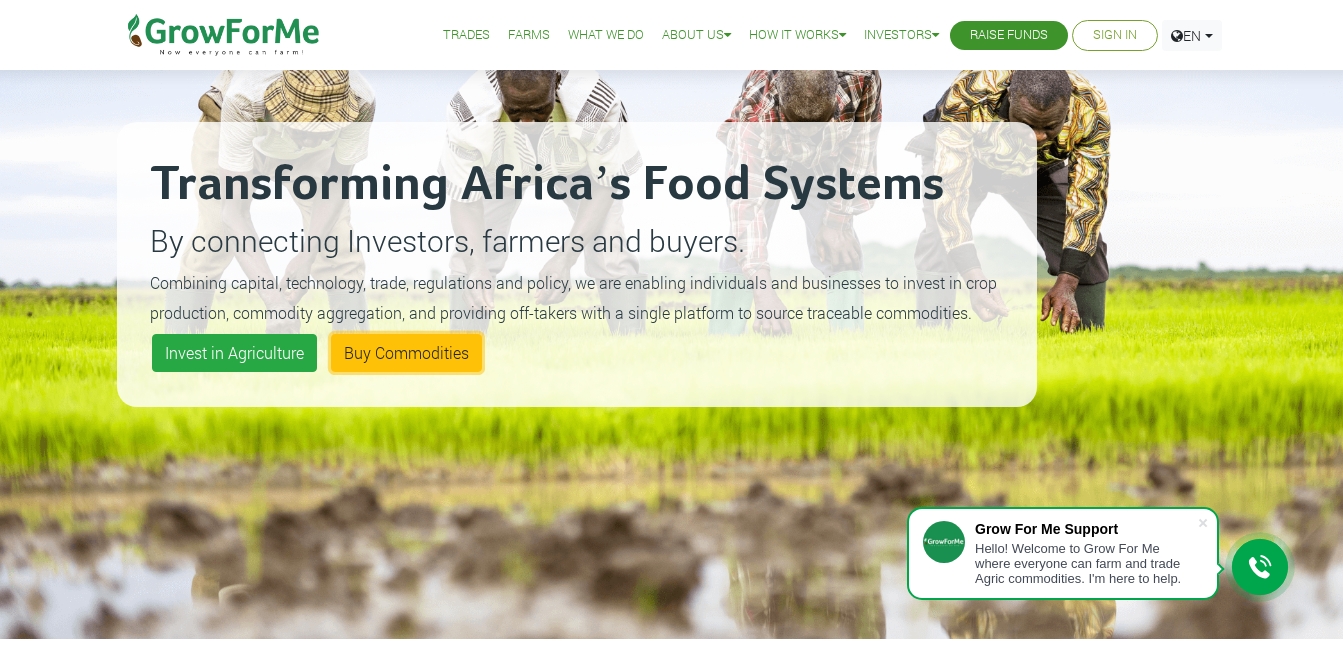 scroll, scrollTop: 162, scrollLeft: 0, axis: vertical 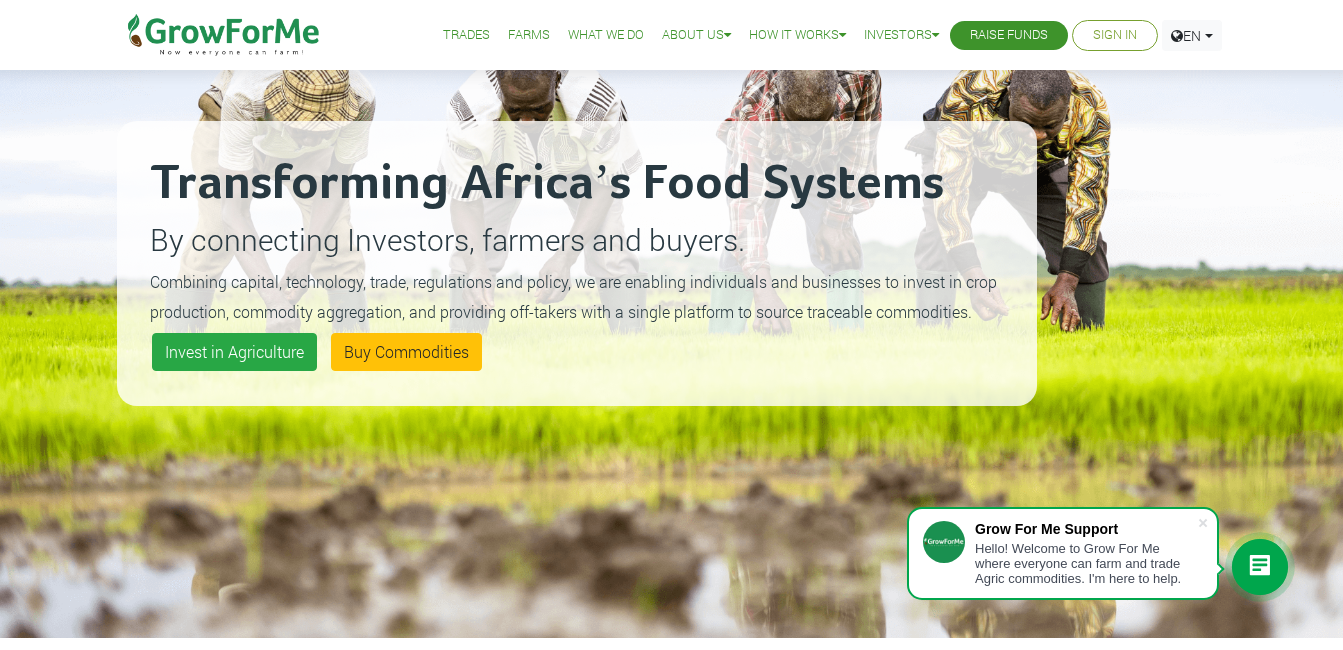click on "Sign In" at bounding box center [1115, 35] 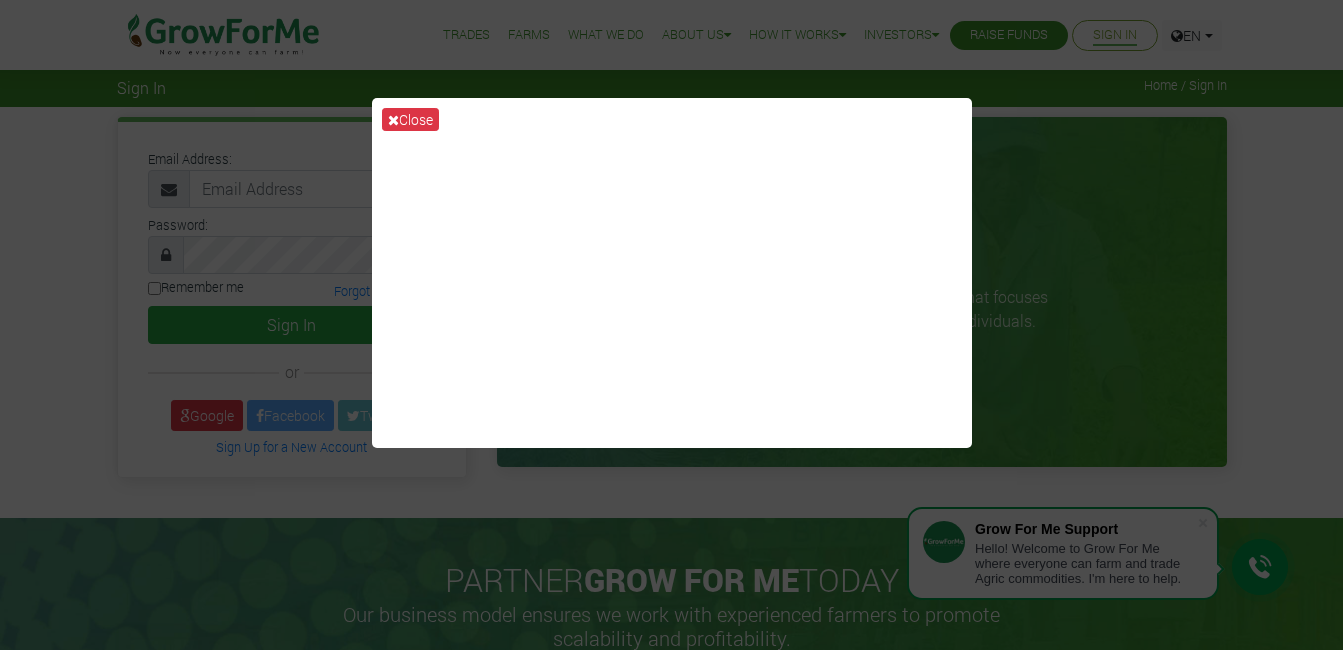 scroll, scrollTop: 0, scrollLeft: 0, axis: both 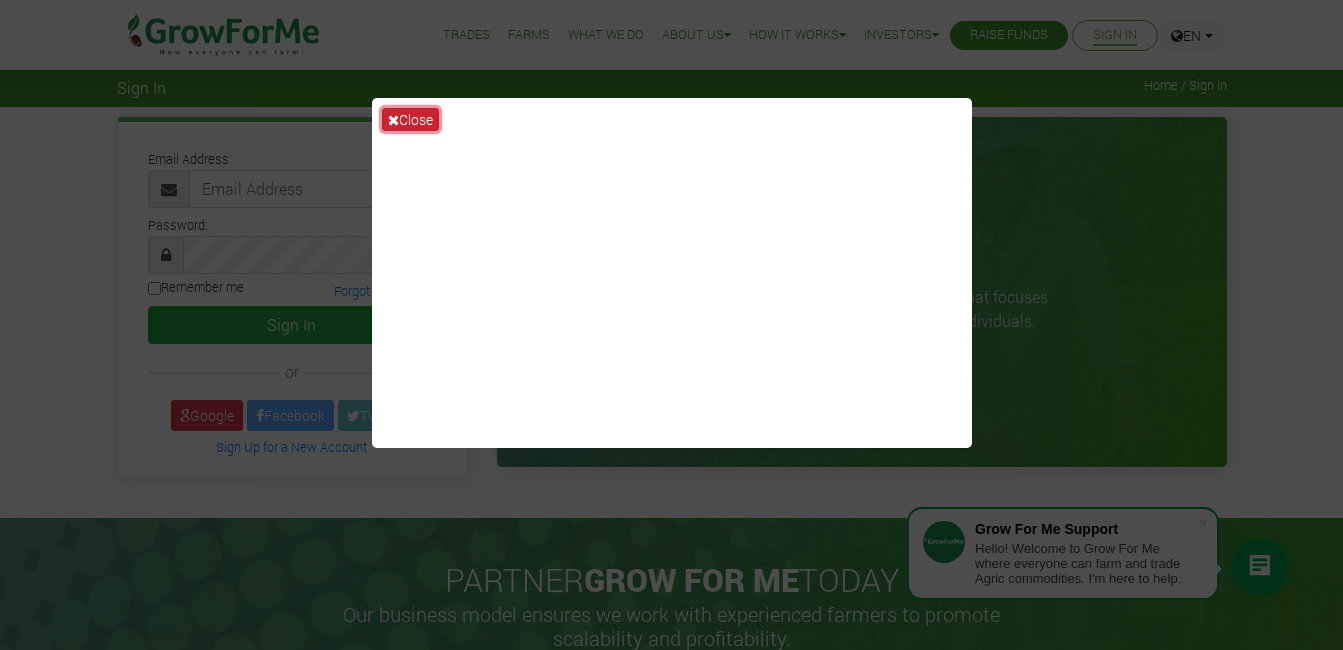 click on "Close" at bounding box center [410, 119] 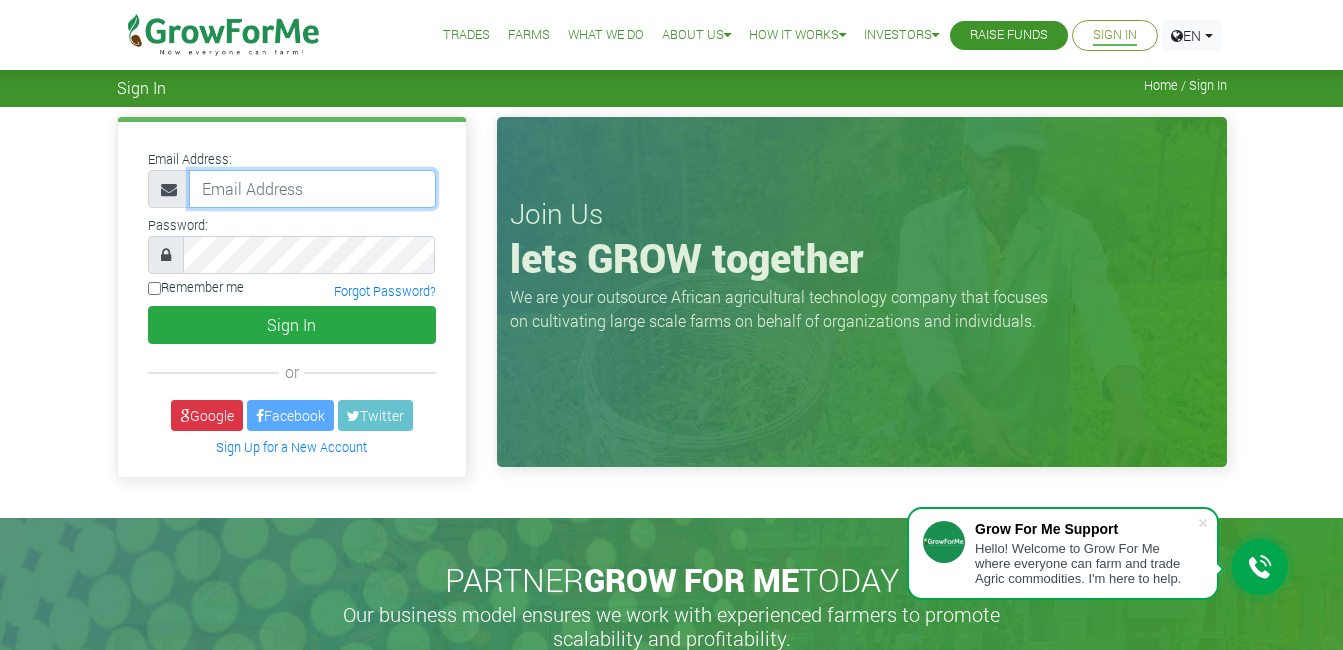 click at bounding box center (312, 189) 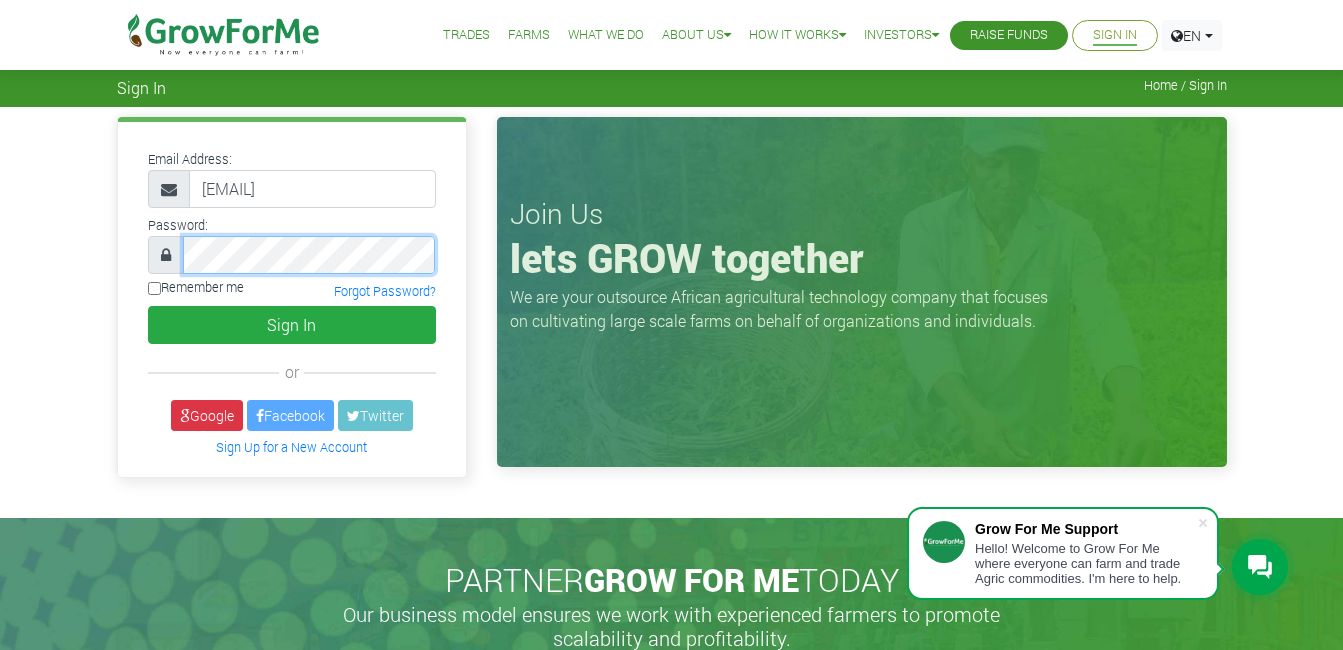 click on "Sign In" at bounding box center [292, 325] 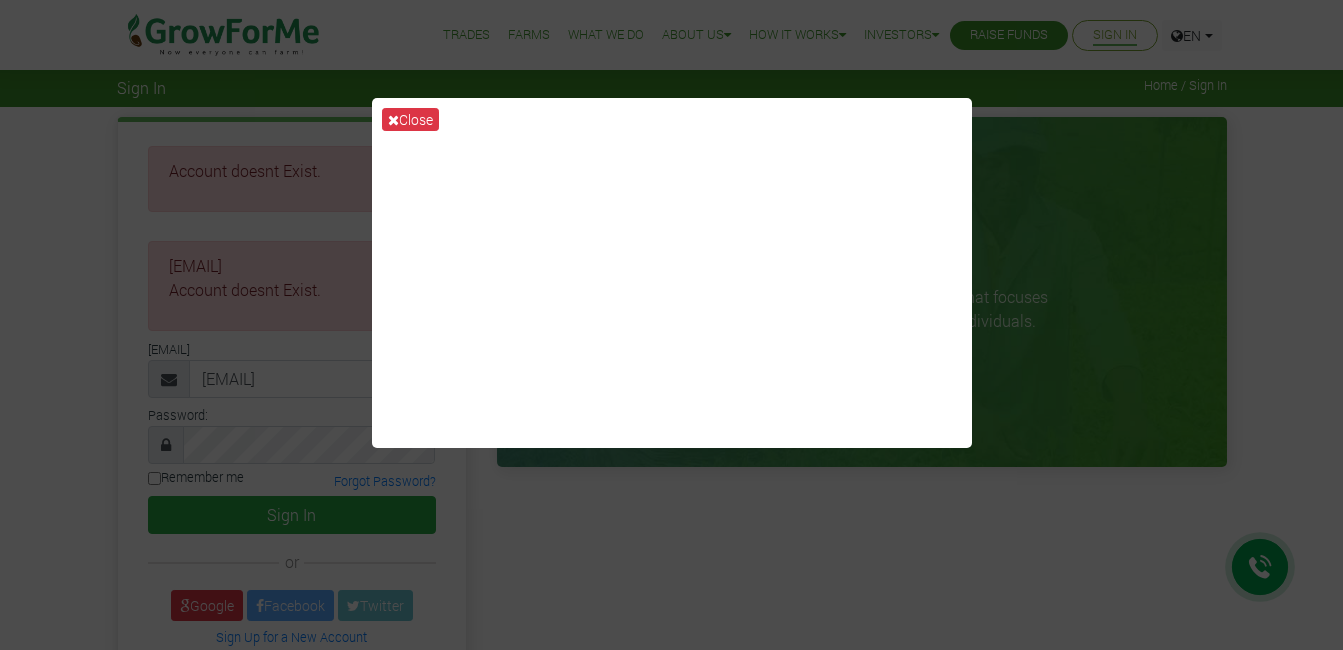 scroll, scrollTop: 0, scrollLeft: 0, axis: both 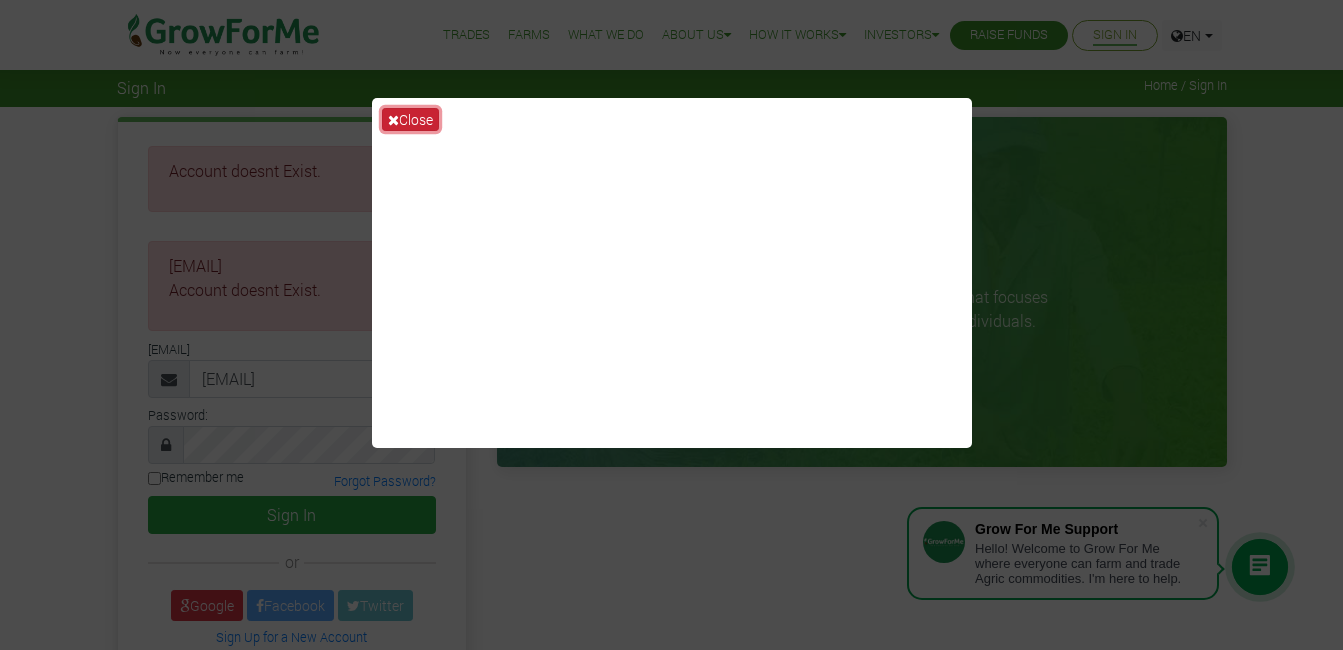 click on "Close" at bounding box center [410, 119] 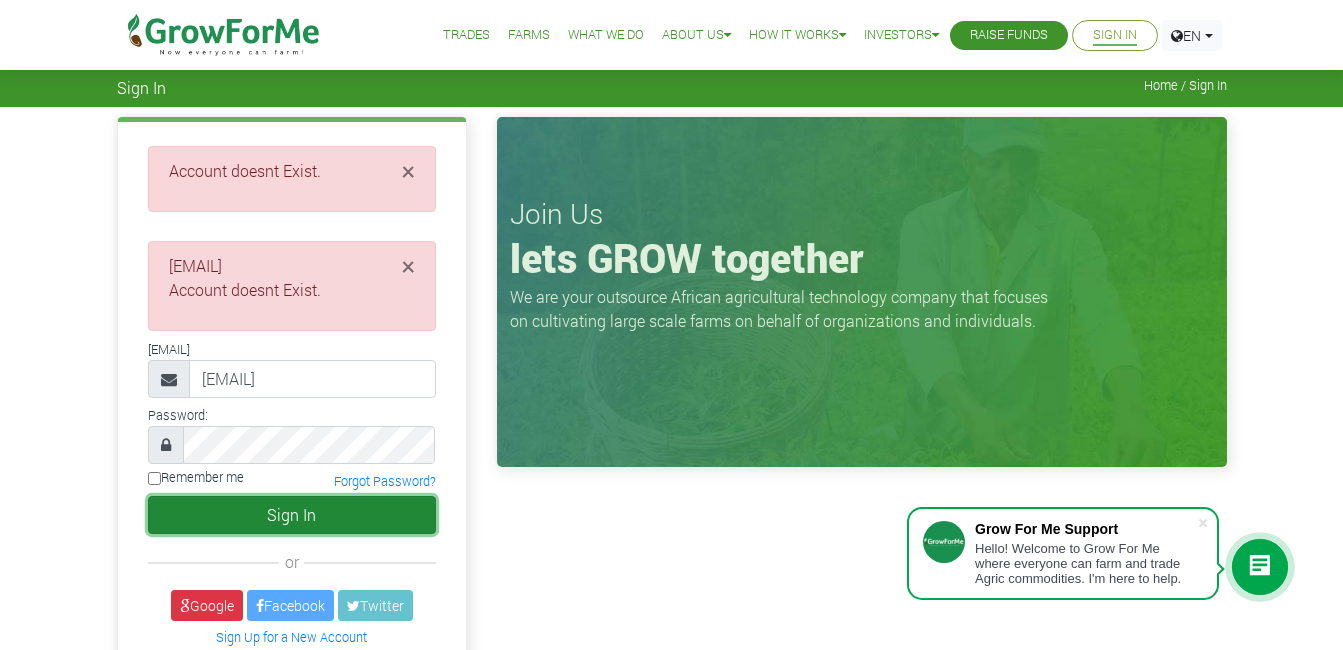 click on "Sign In" at bounding box center (292, 515) 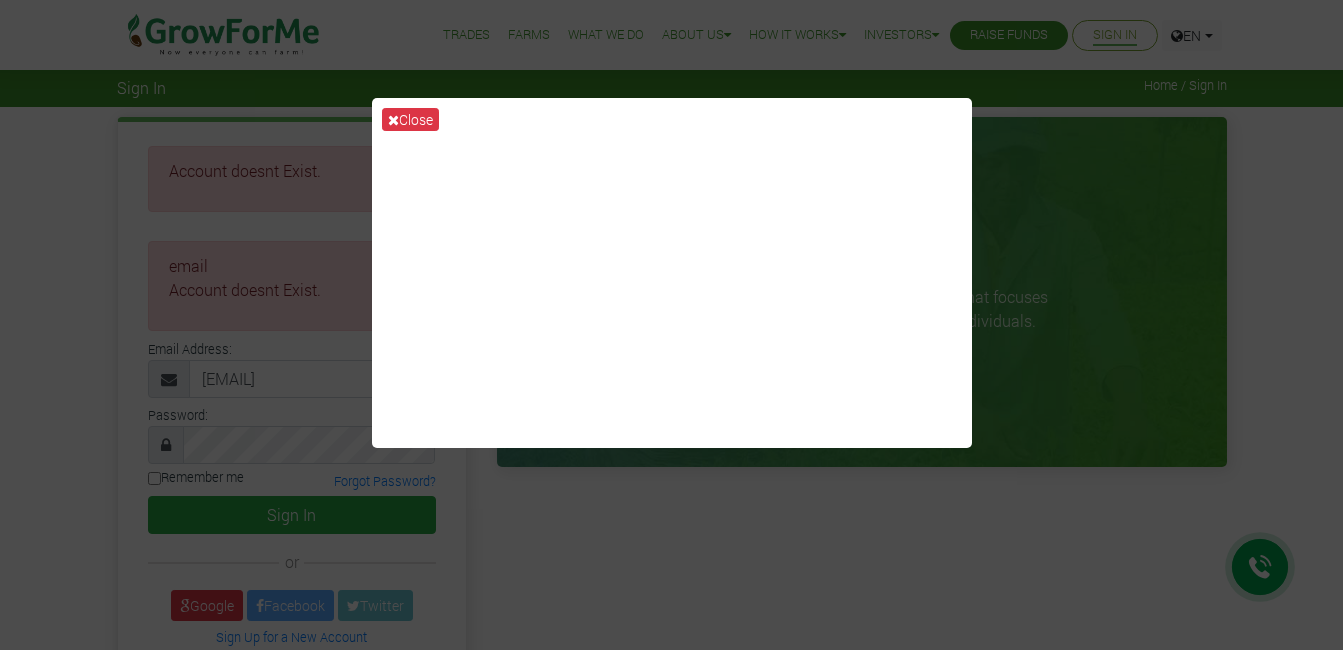 scroll, scrollTop: 0, scrollLeft: 0, axis: both 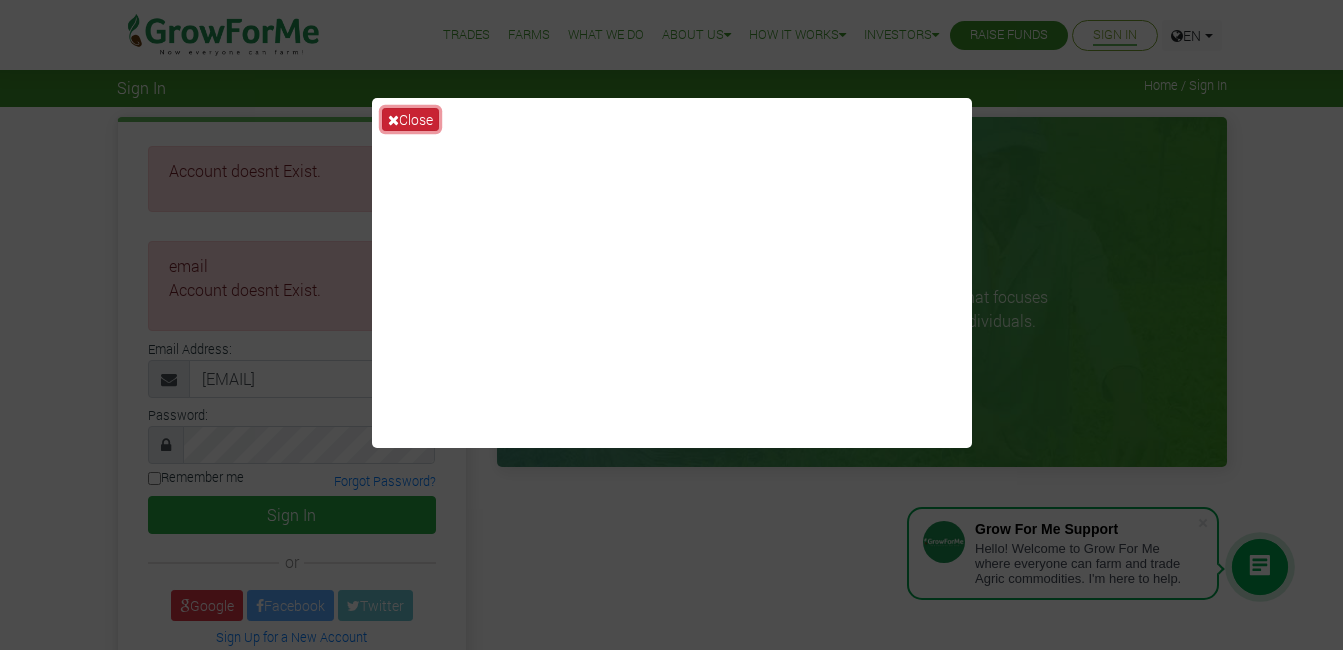 click on "Close" at bounding box center (410, 119) 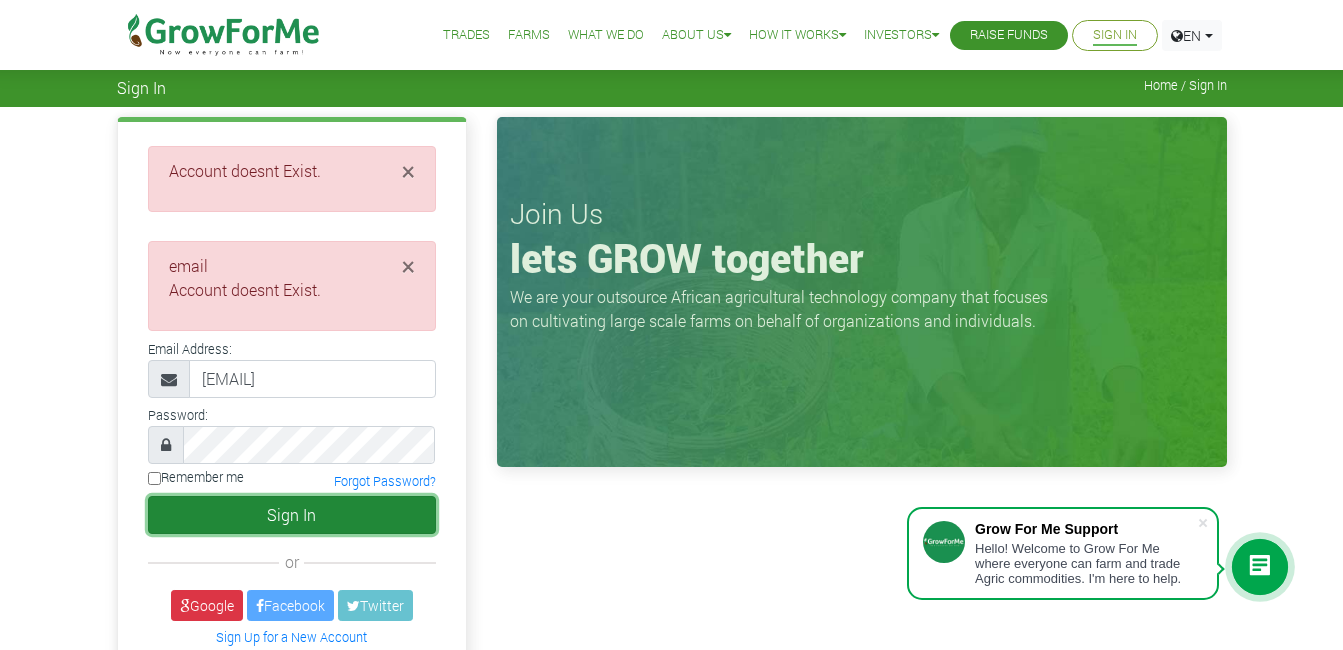 click on "Sign In" at bounding box center [292, 515] 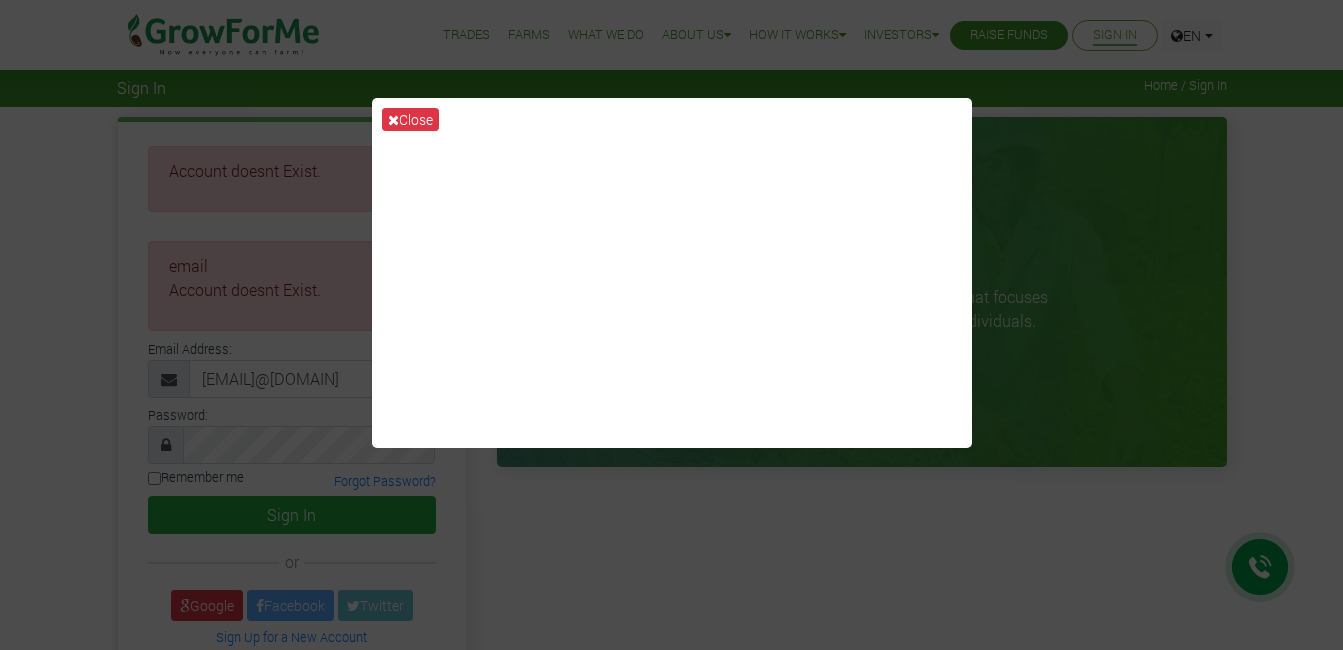 scroll, scrollTop: 0, scrollLeft: 0, axis: both 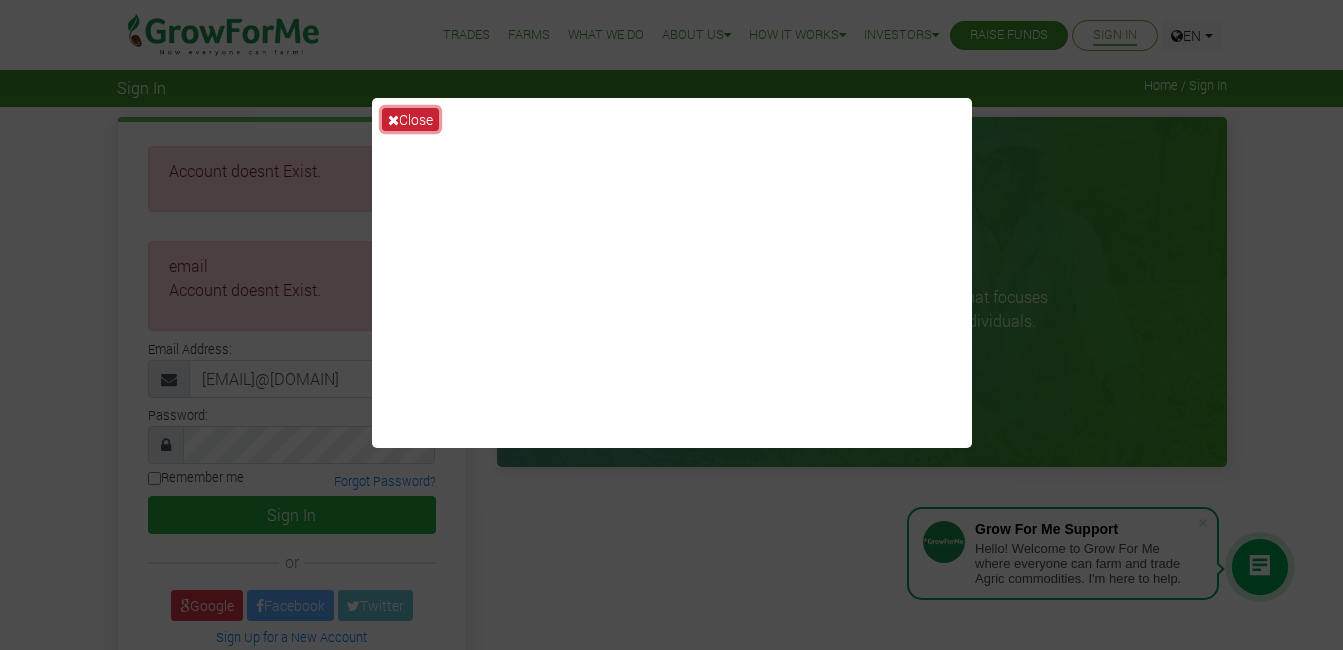 click on "Close" at bounding box center [410, 119] 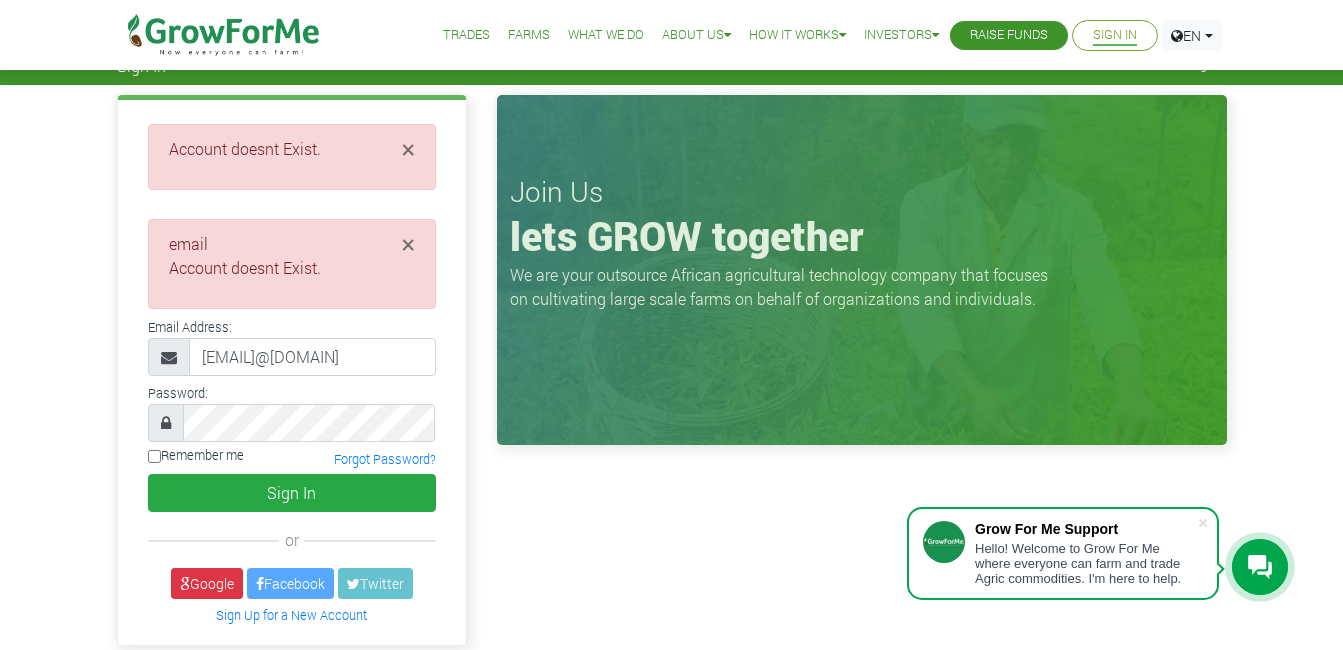 scroll, scrollTop: 21, scrollLeft: 0, axis: vertical 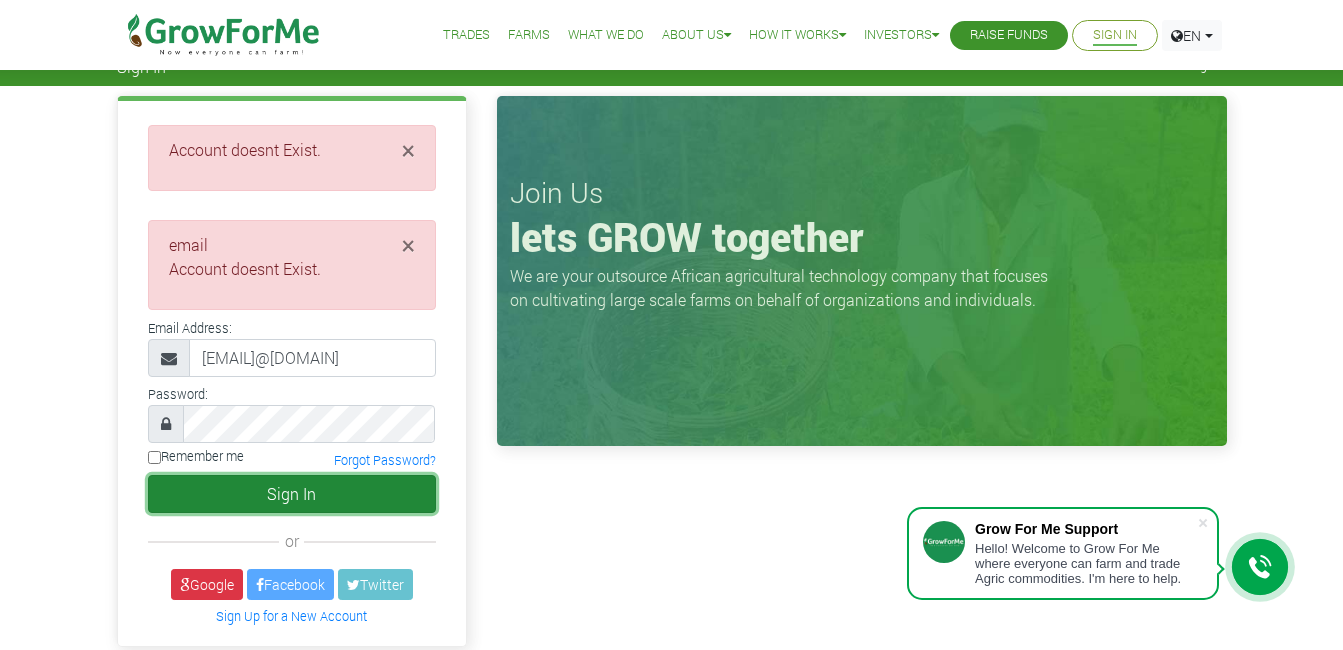 click on "Sign In" at bounding box center (292, 494) 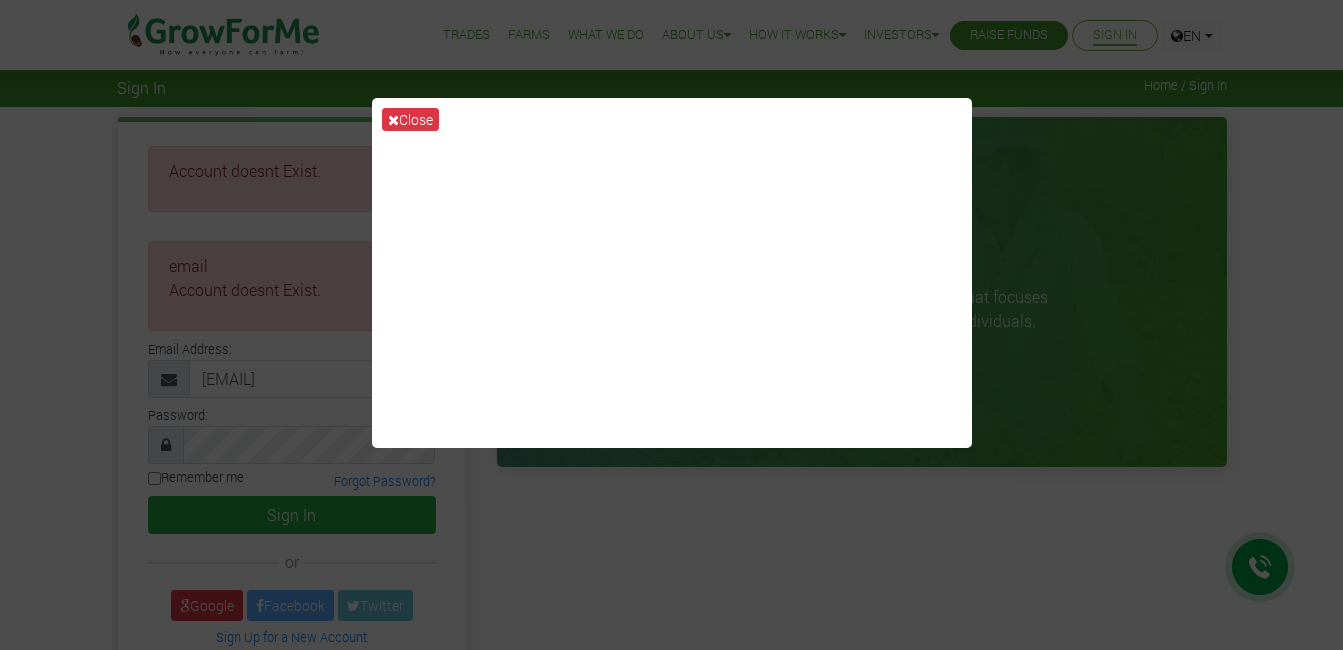 scroll, scrollTop: 0, scrollLeft: 0, axis: both 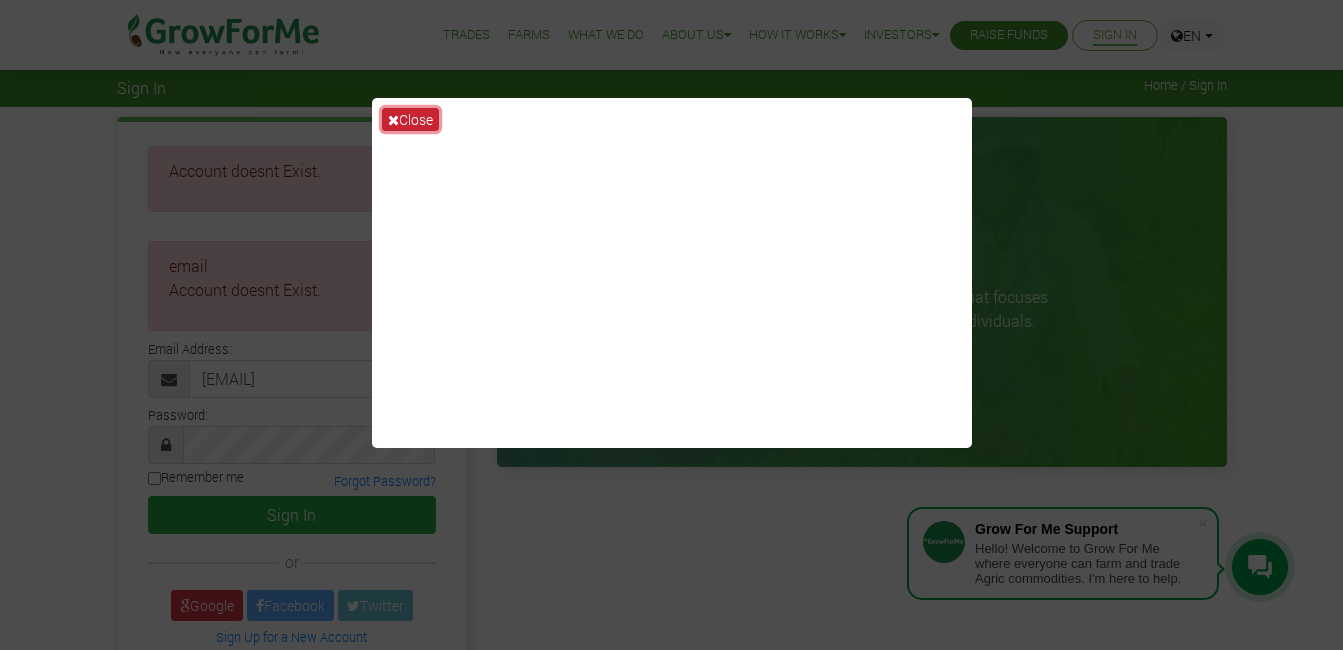 click at bounding box center (393, 120) 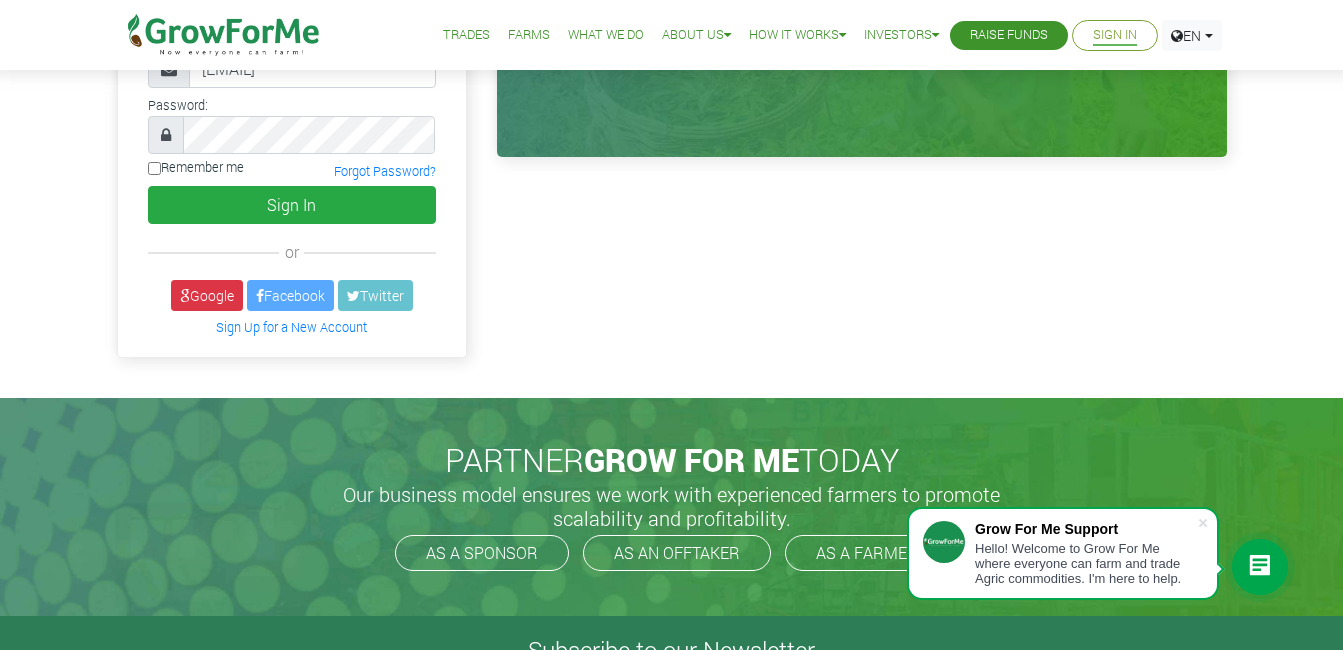 scroll, scrollTop: 359, scrollLeft: 0, axis: vertical 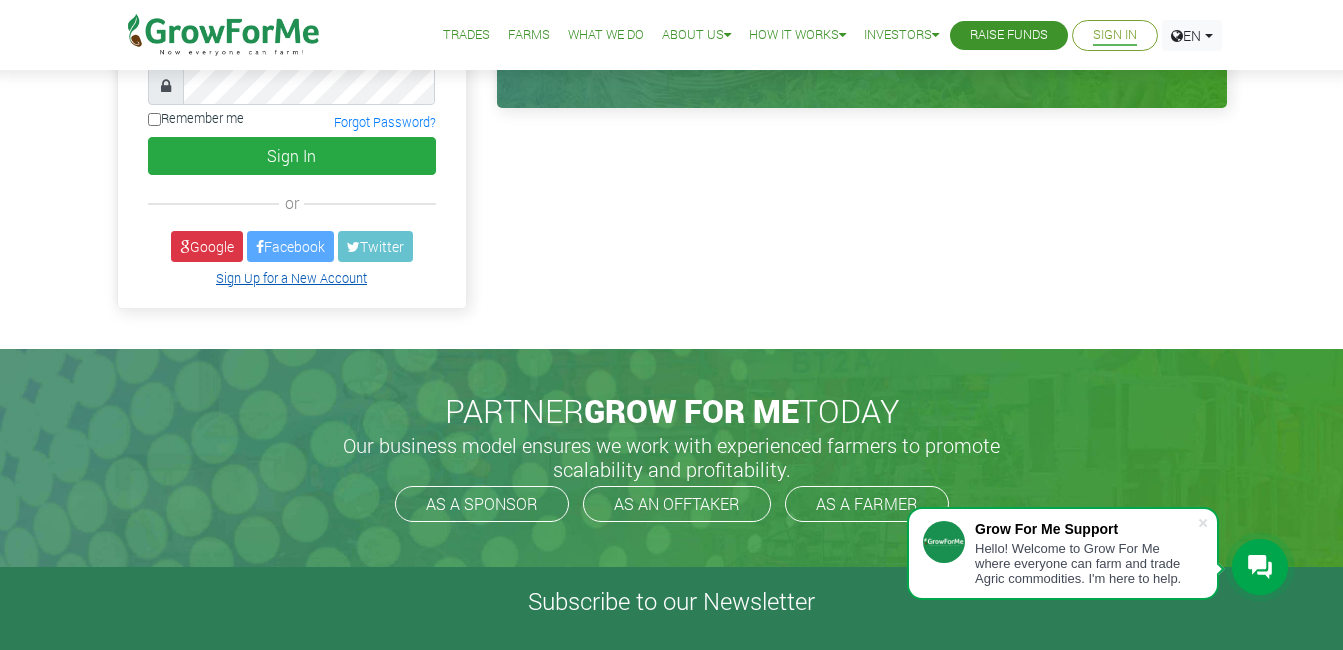 click on "Sign Up for a New Account" at bounding box center (291, 278) 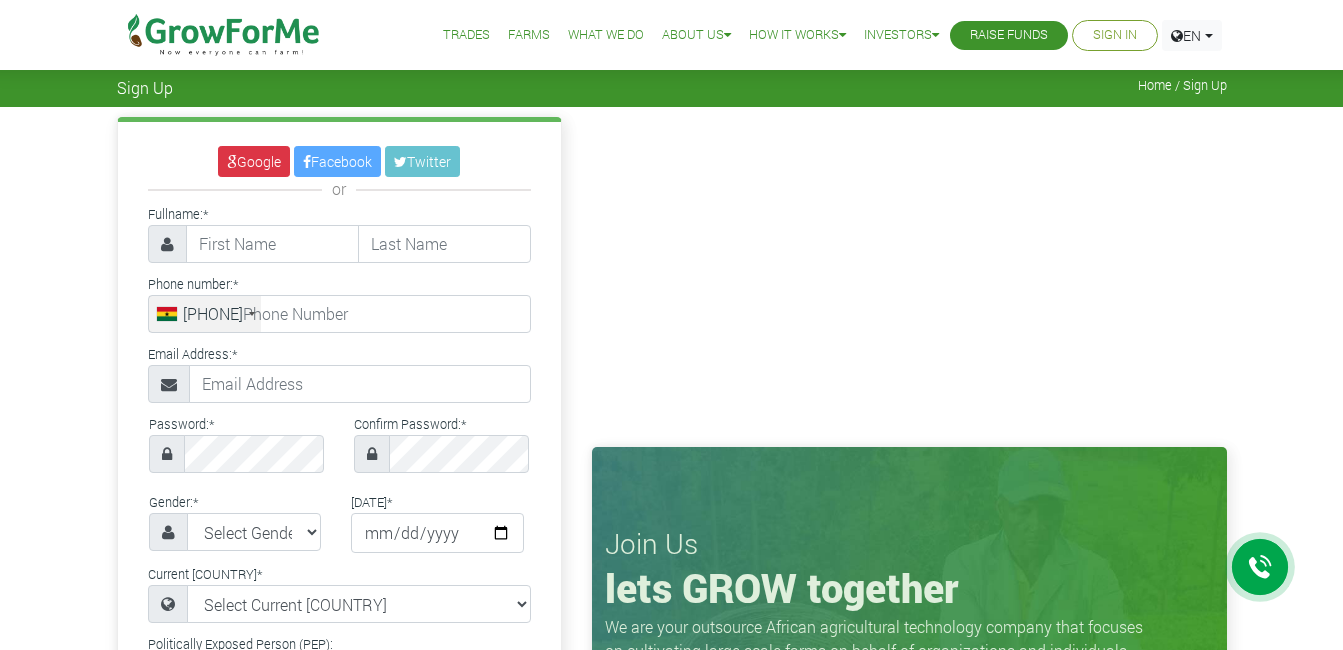 scroll, scrollTop: 0, scrollLeft: 0, axis: both 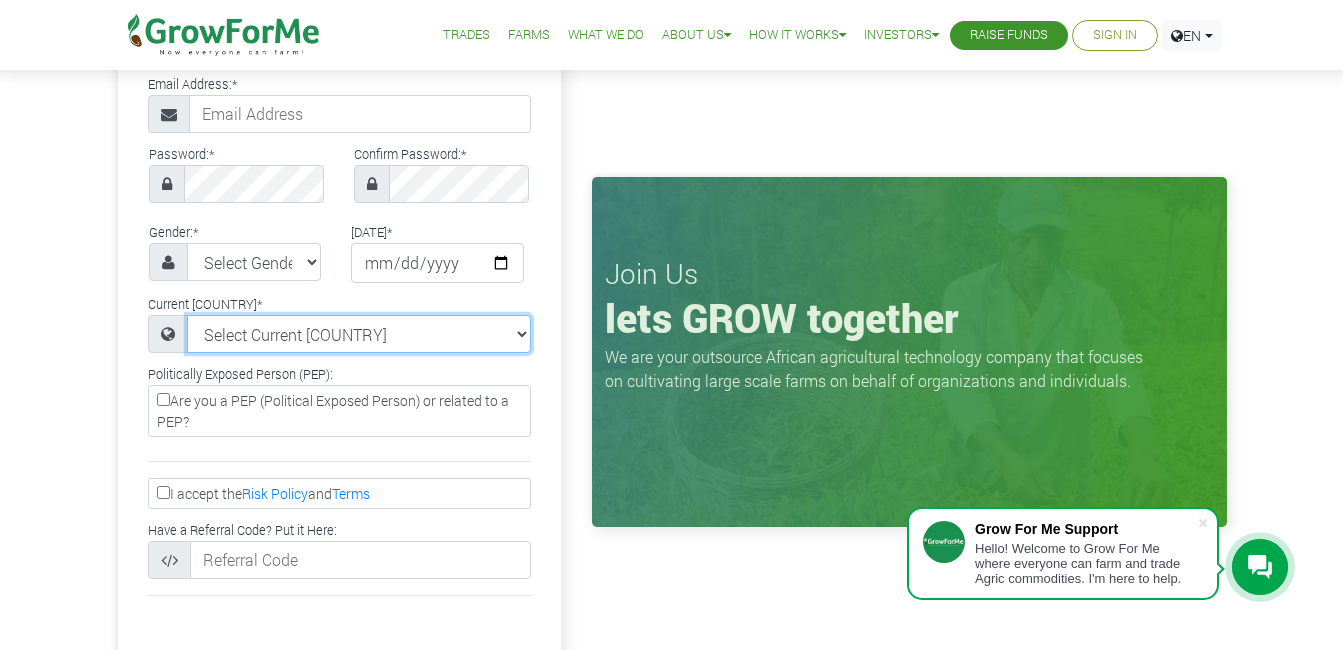 click on "Select Current Country
Afghanistan
Albania
Algeria
American Samoa
Andorra
Angola
Anguilla
Antigua & Barbuda
Argentina
Armenia
Aruba
Australia
Austria
Azerbaijan
Bahamas
Benin" at bounding box center [359, 334] 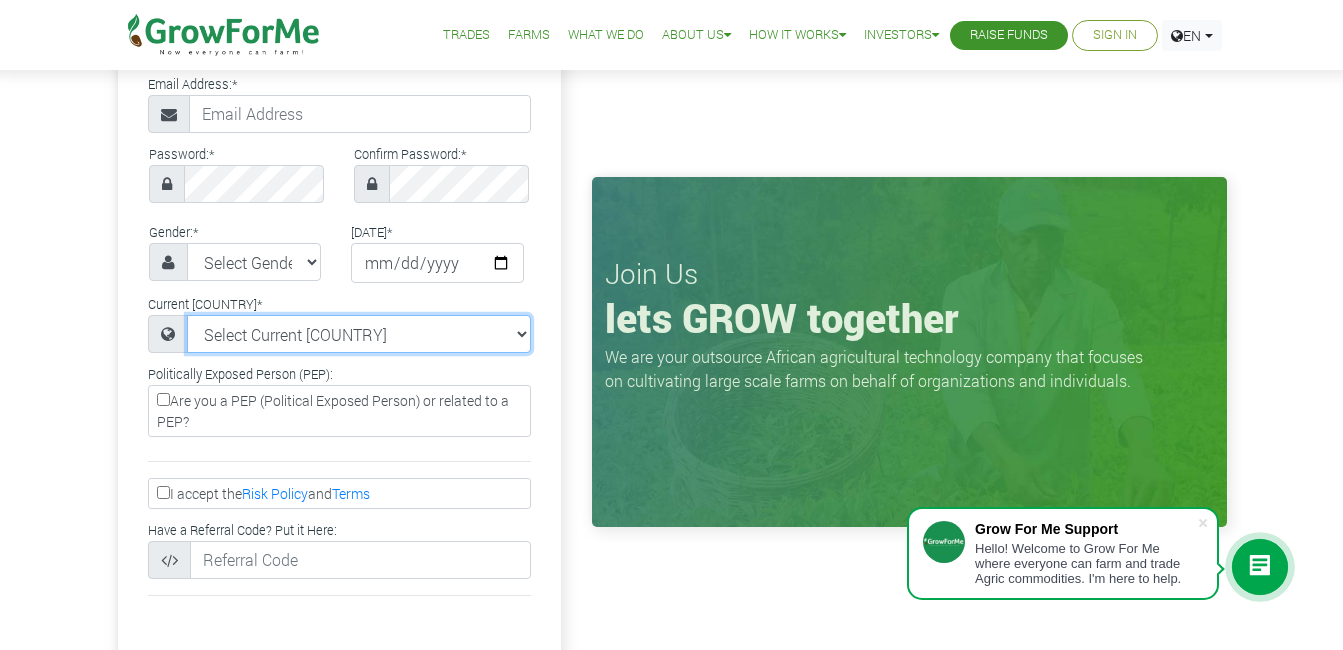 click on "Select Current Country
Afghanistan
Albania
Algeria
American Samoa
Andorra
Angola
Anguilla
Antigua & Barbuda
Argentina
Armenia
Aruba
Australia
Austria
Azerbaijan
Bahamas
Benin" at bounding box center (359, 334) 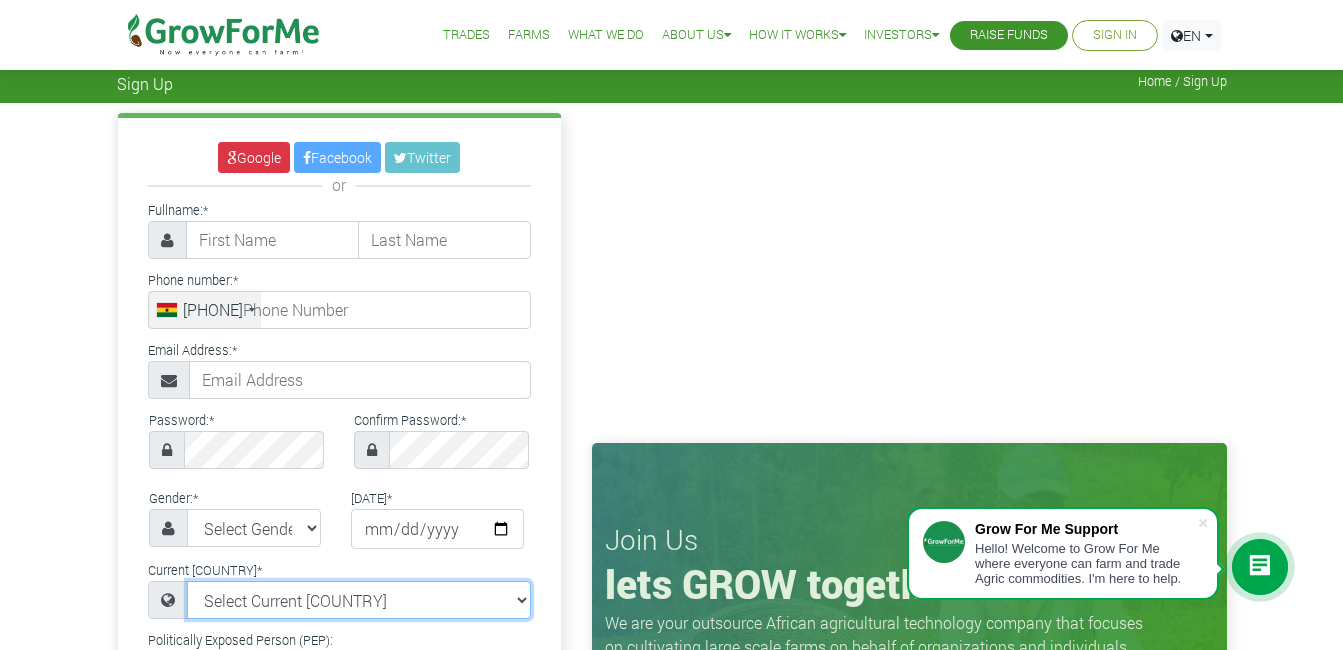 scroll, scrollTop: 0, scrollLeft: 0, axis: both 